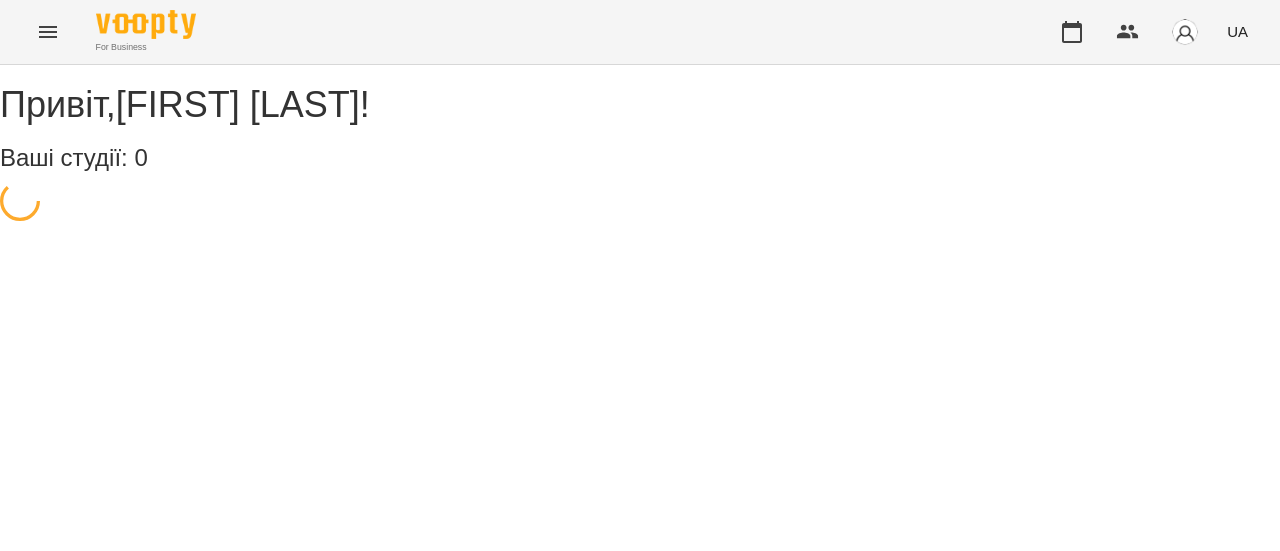 scroll, scrollTop: 0, scrollLeft: 0, axis: both 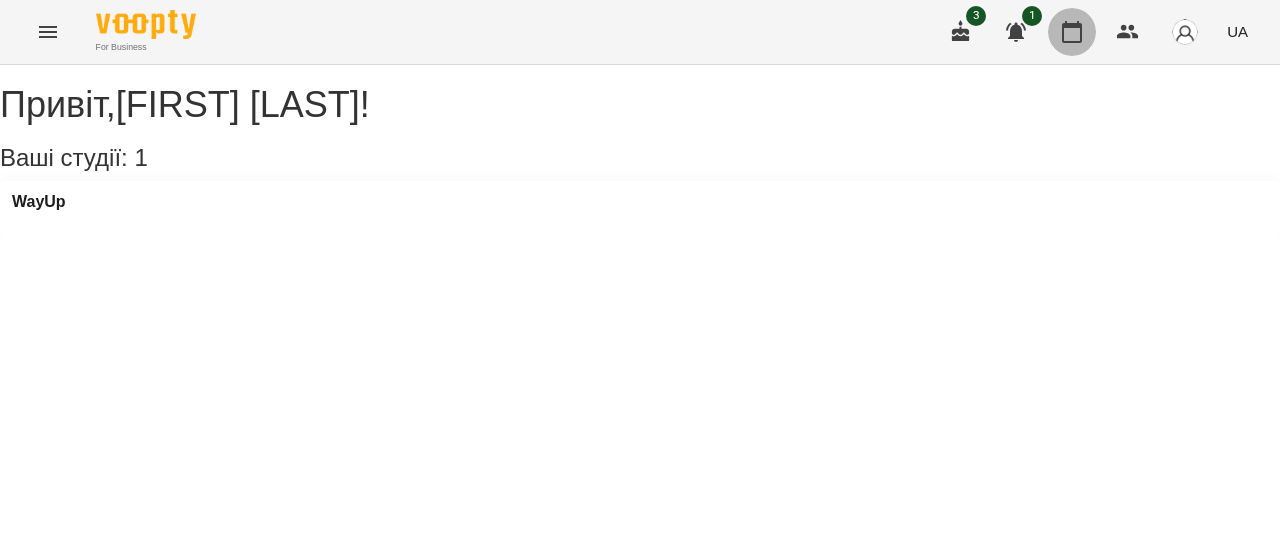 click 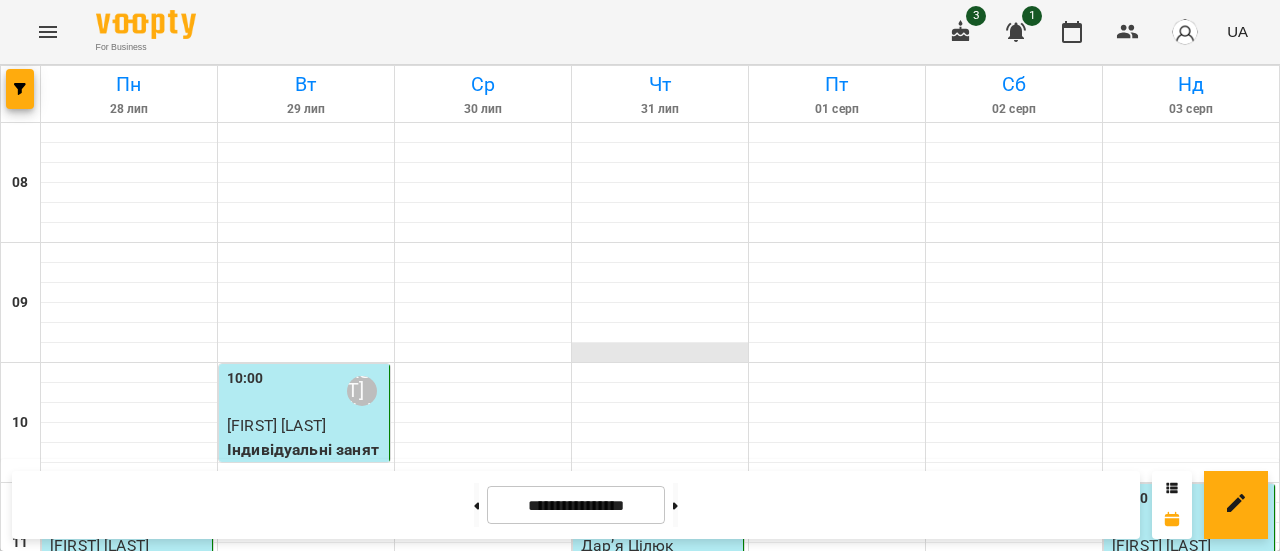 scroll, scrollTop: 172, scrollLeft: 0, axis: vertical 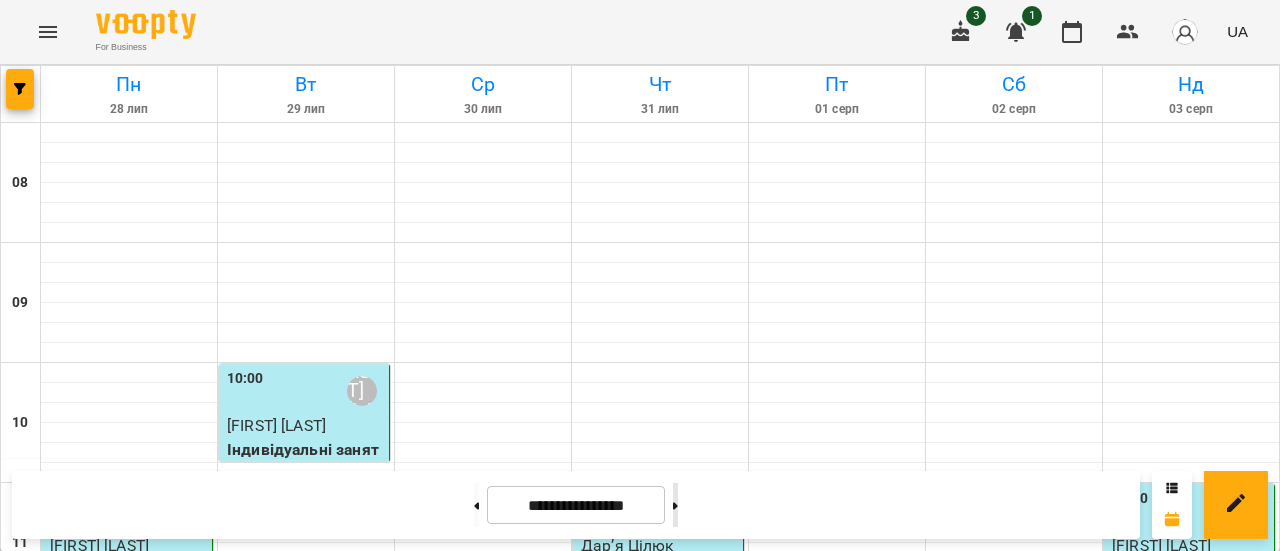 click at bounding box center [675, 505] 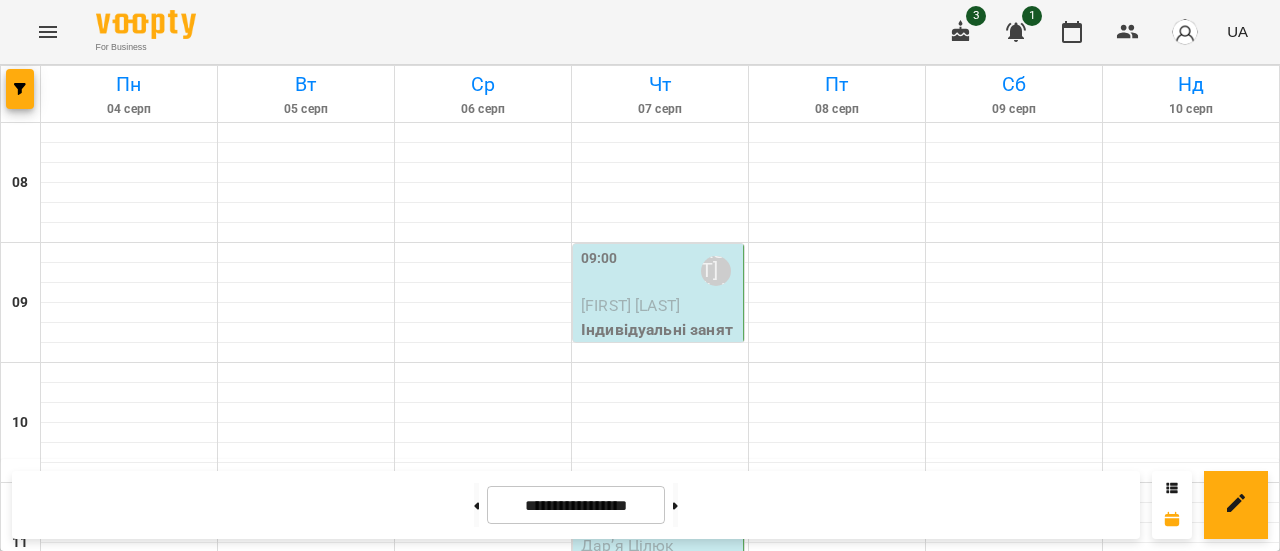 scroll, scrollTop: 1124, scrollLeft: 0, axis: vertical 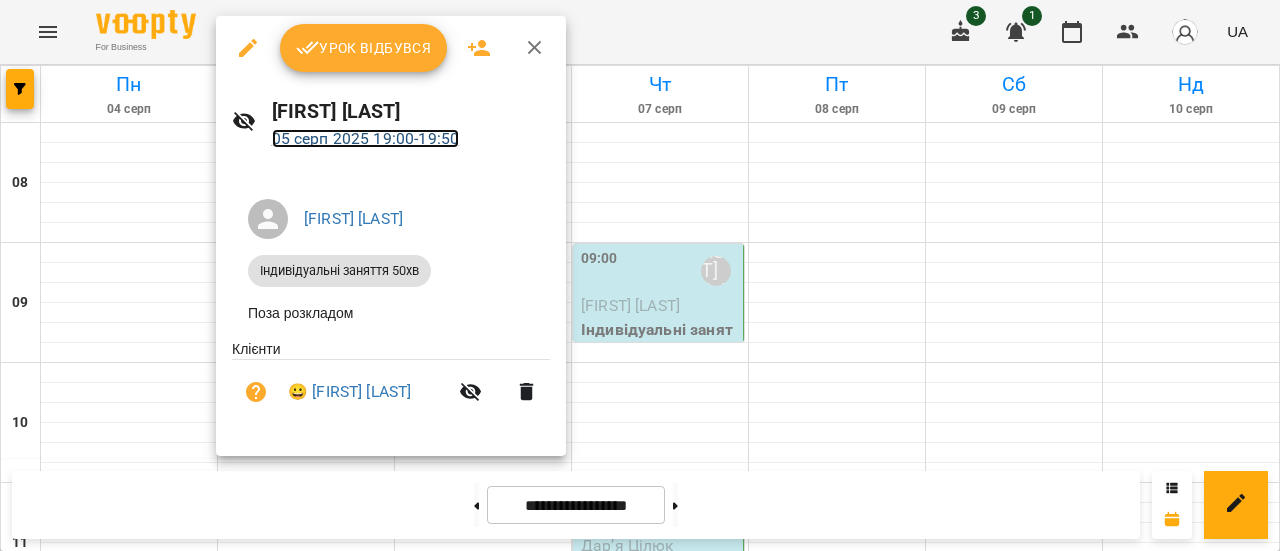 click on "[DAY] [MONTH] [YEAR] [HOUR] - [HOUR]" at bounding box center (366, 138) 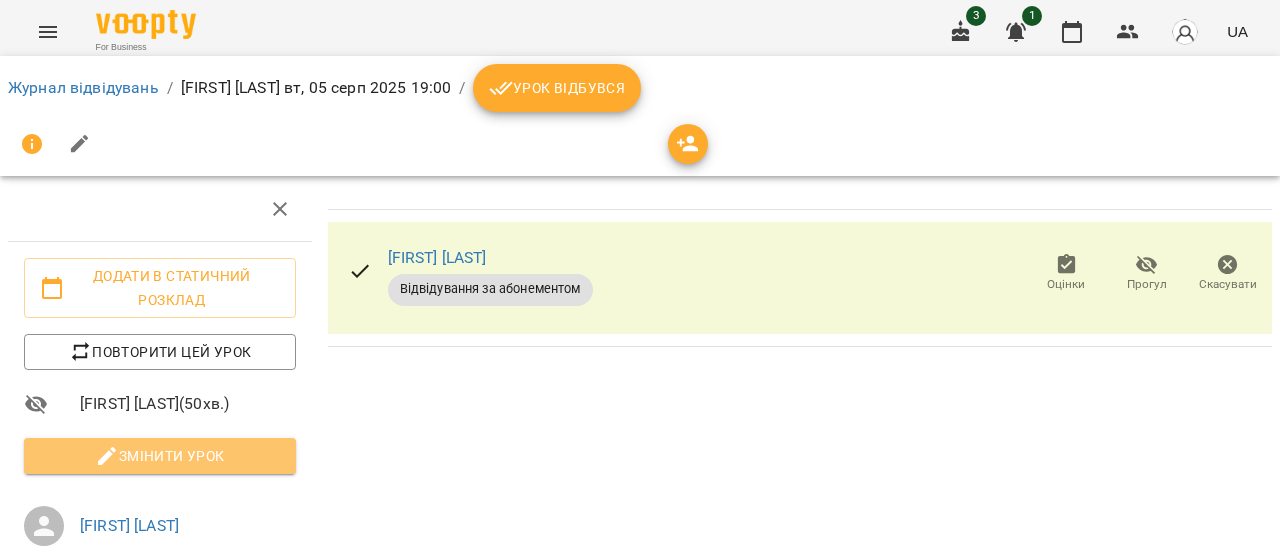 click on "Змінити урок" at bounding box center (160, 456) 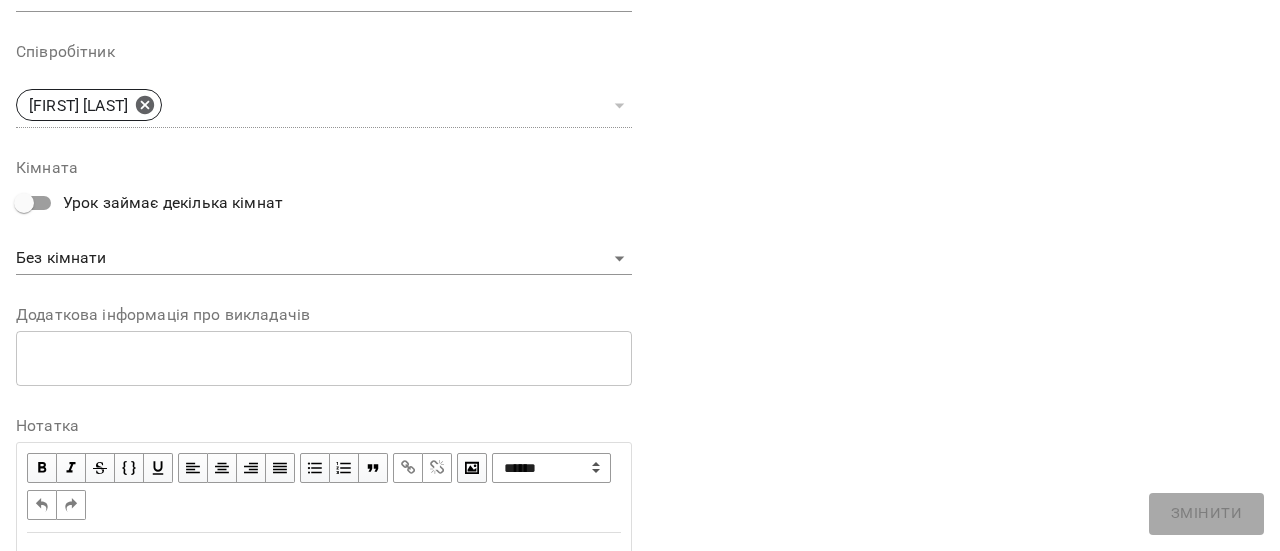 scroll, scrollTop: 790, scrollLeft: 0, axis: vertical 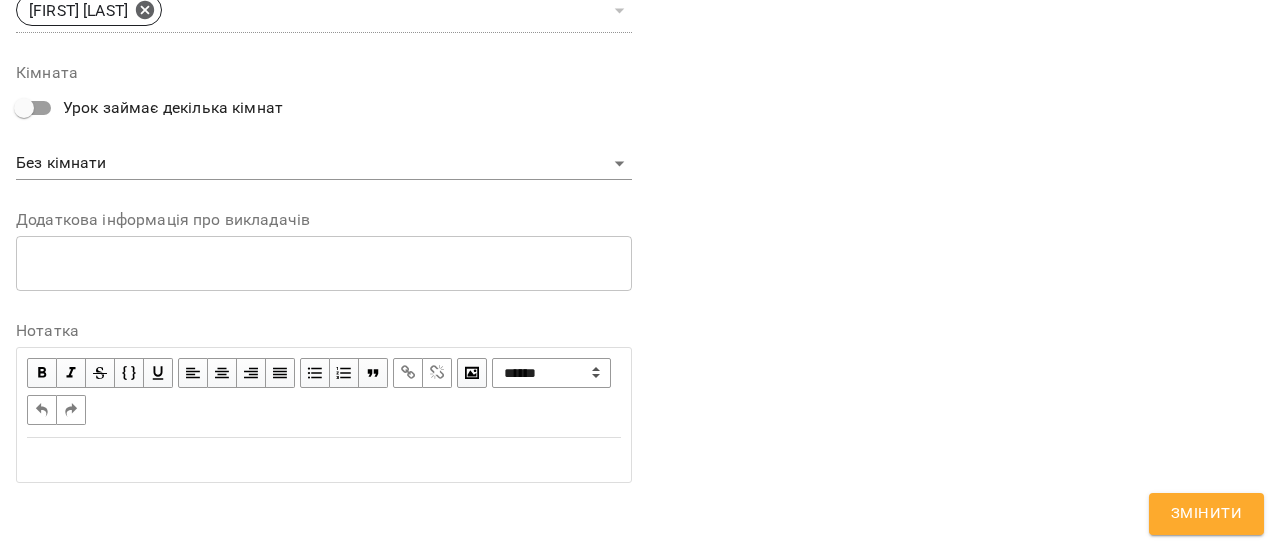 click at bounding box center [324, 460] 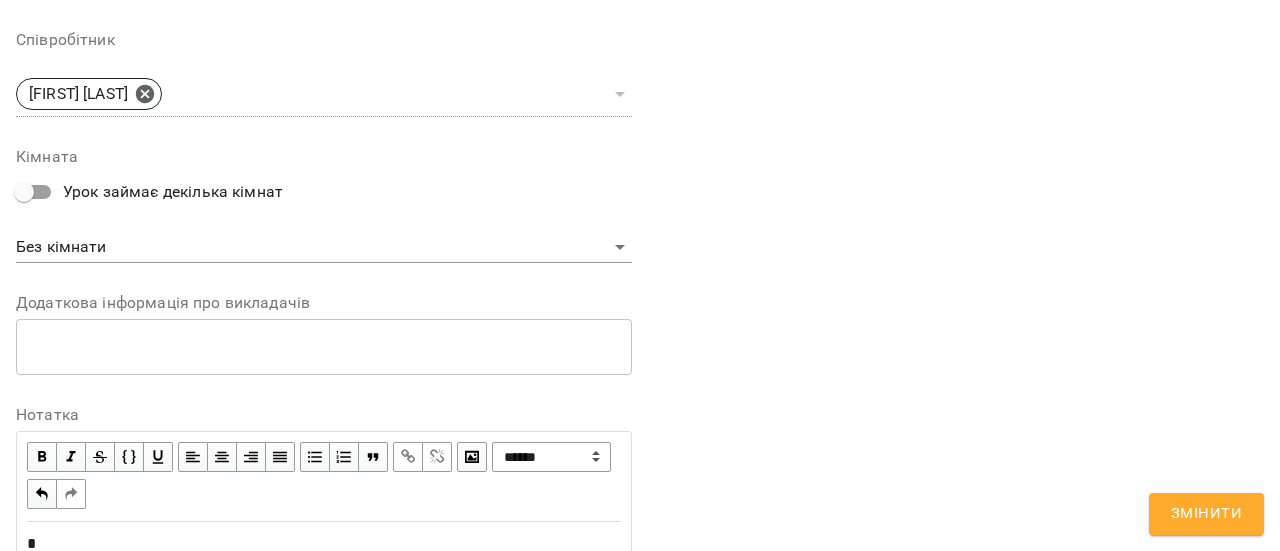 scroll, scrollTop: 874, scrollLeft: 0, axis: vertical 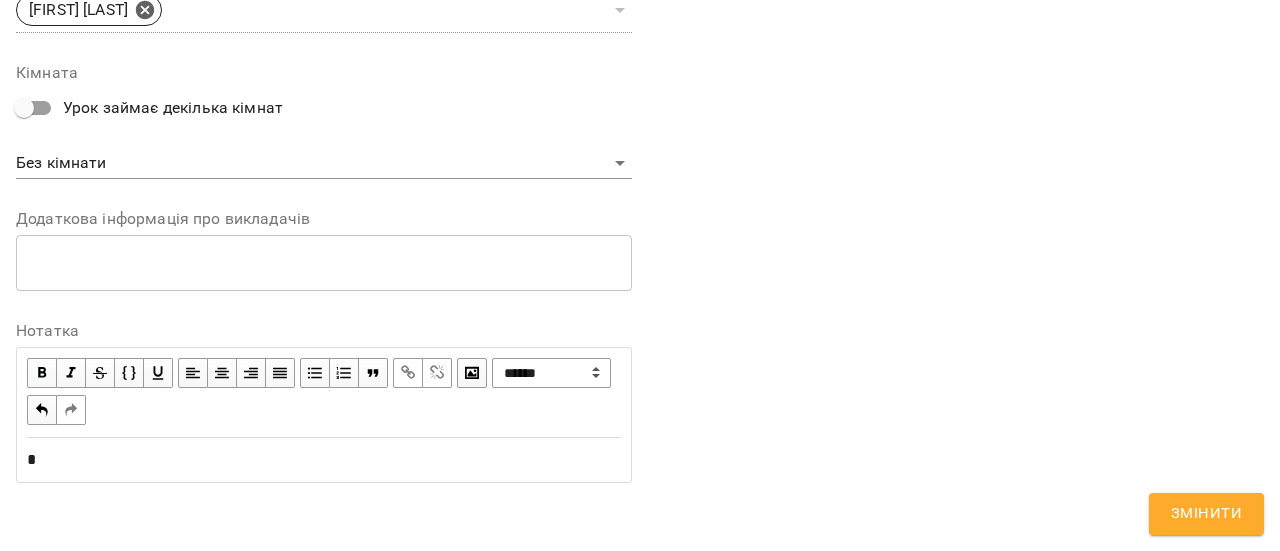 type 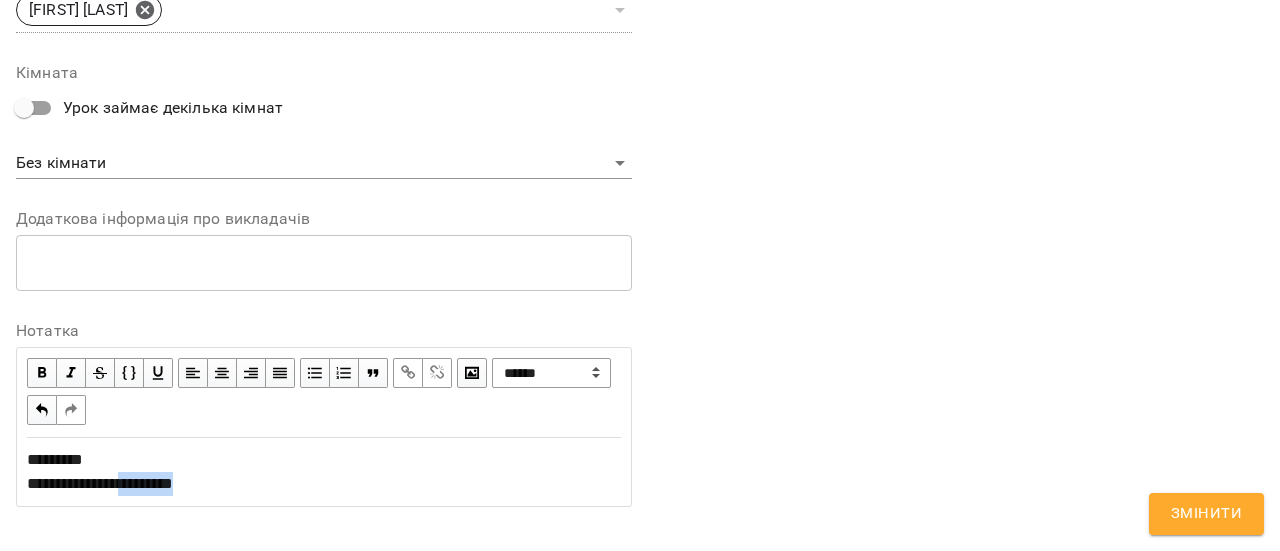 drag, startPoint x: 226, startPoint y: 479, endPoint x: 142, endPoint y: 483, distance: 84.095184 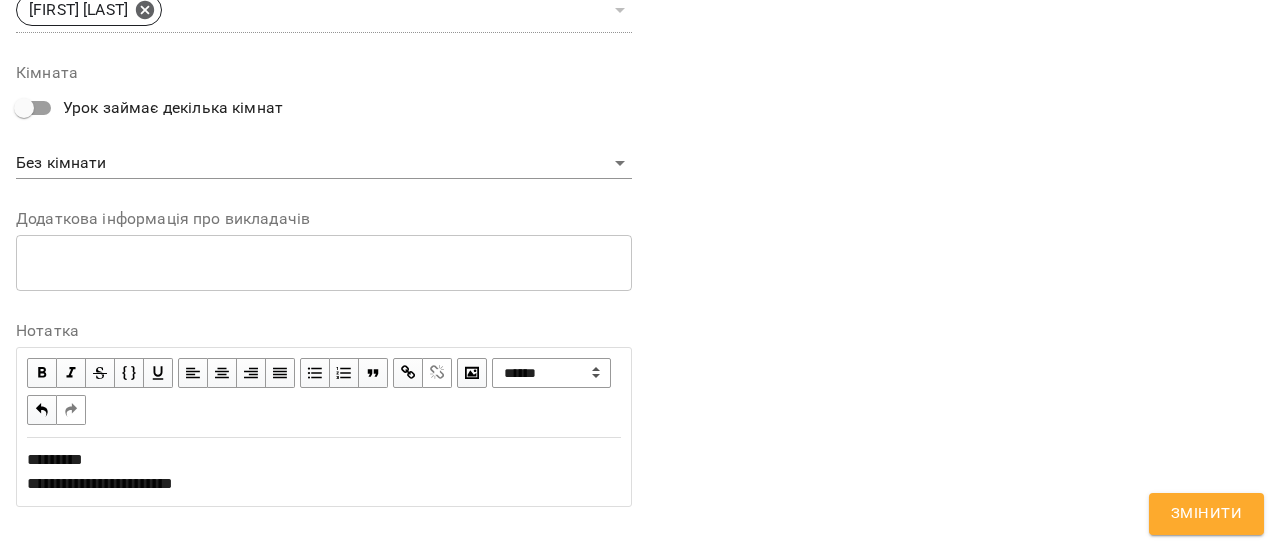 click at bounding box center [408, 373] 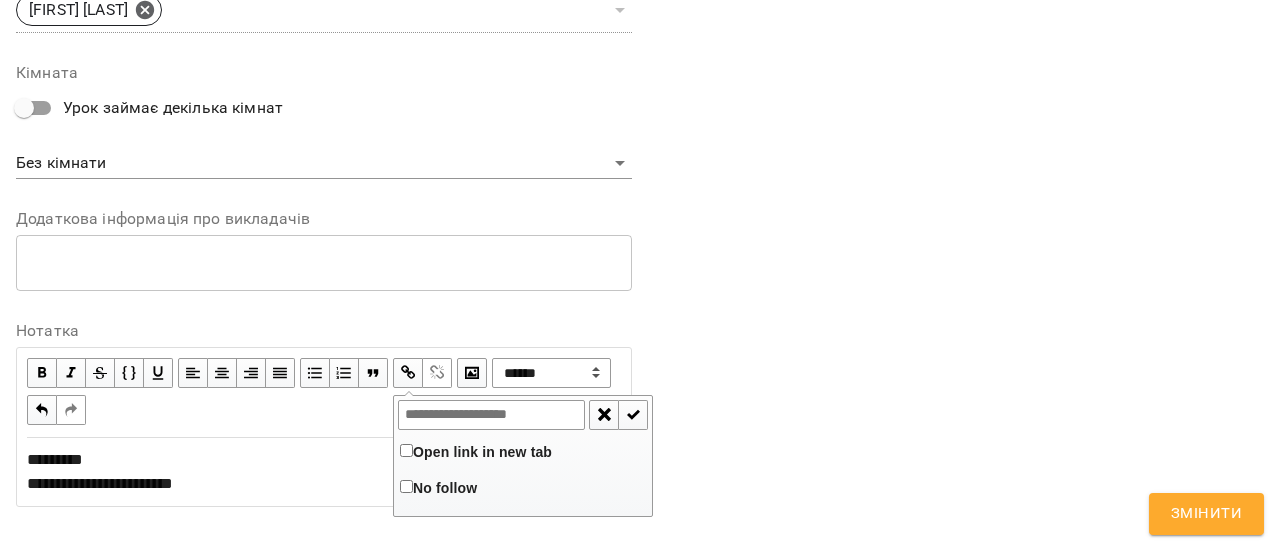 paste on "**********" 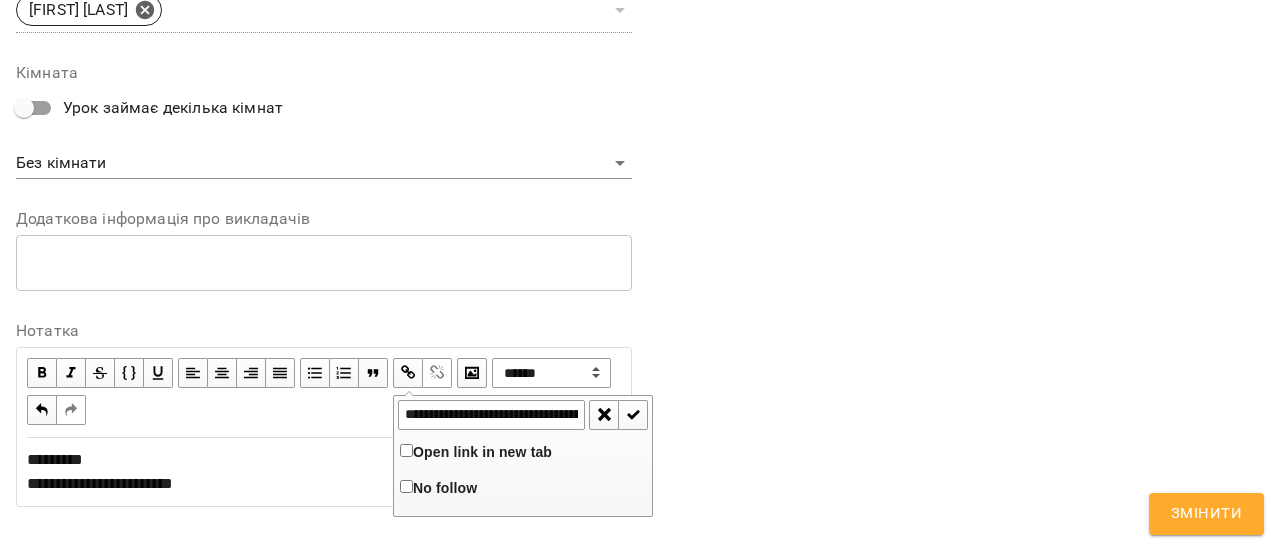 scroll, scrollTop: 0, scrollLeft: 502, axis: horizontal 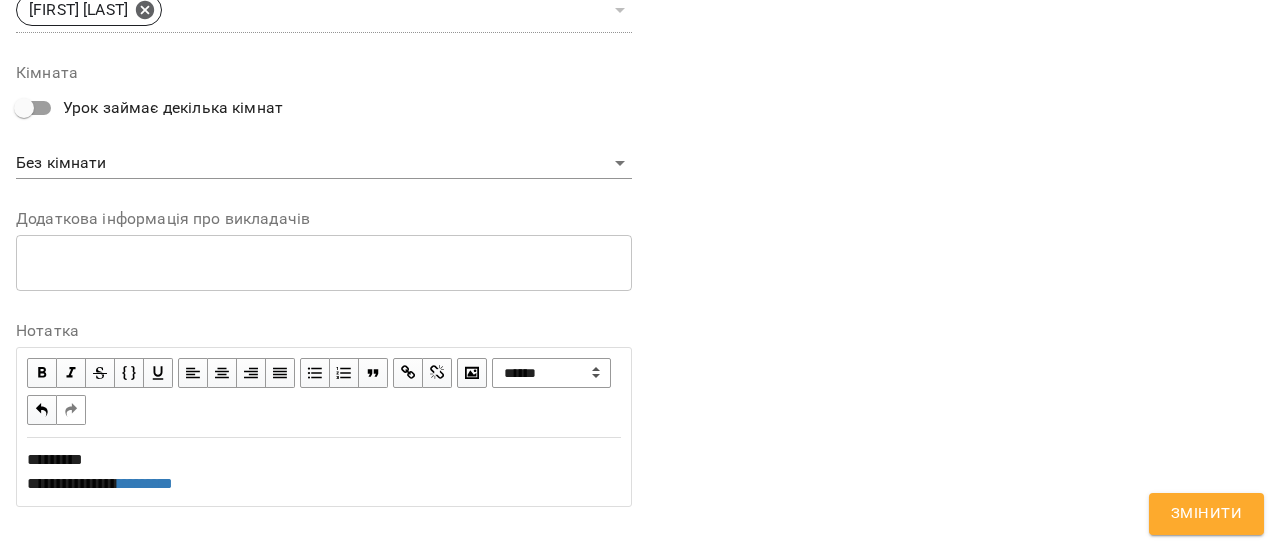 click on "**********" at bounding box center (956, -94) 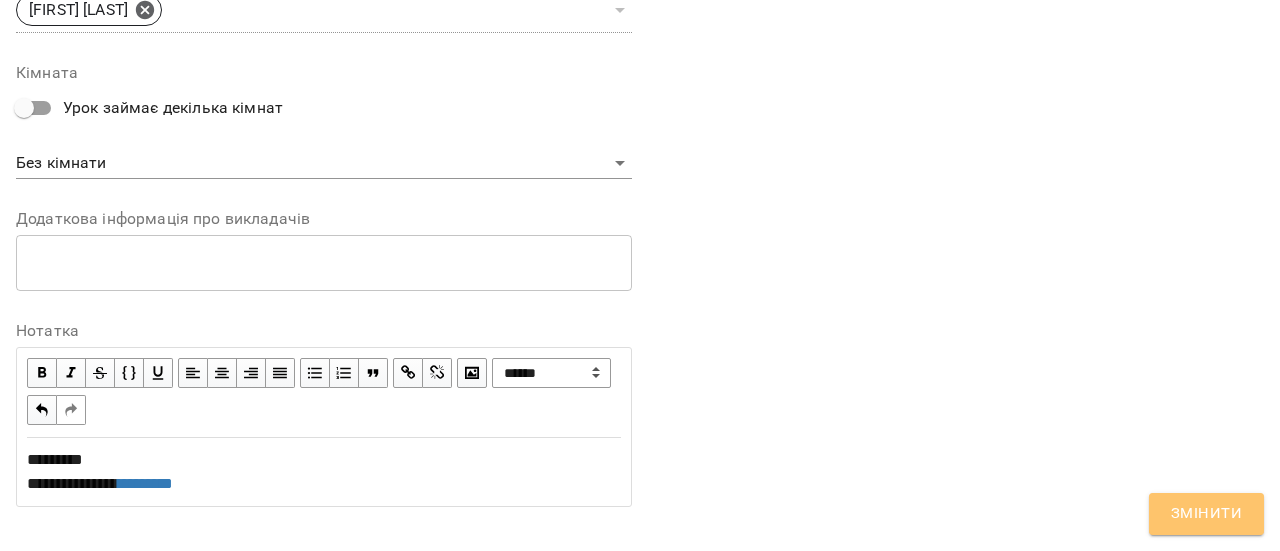 click on "Змінити" at bounding box center [1206, 514] 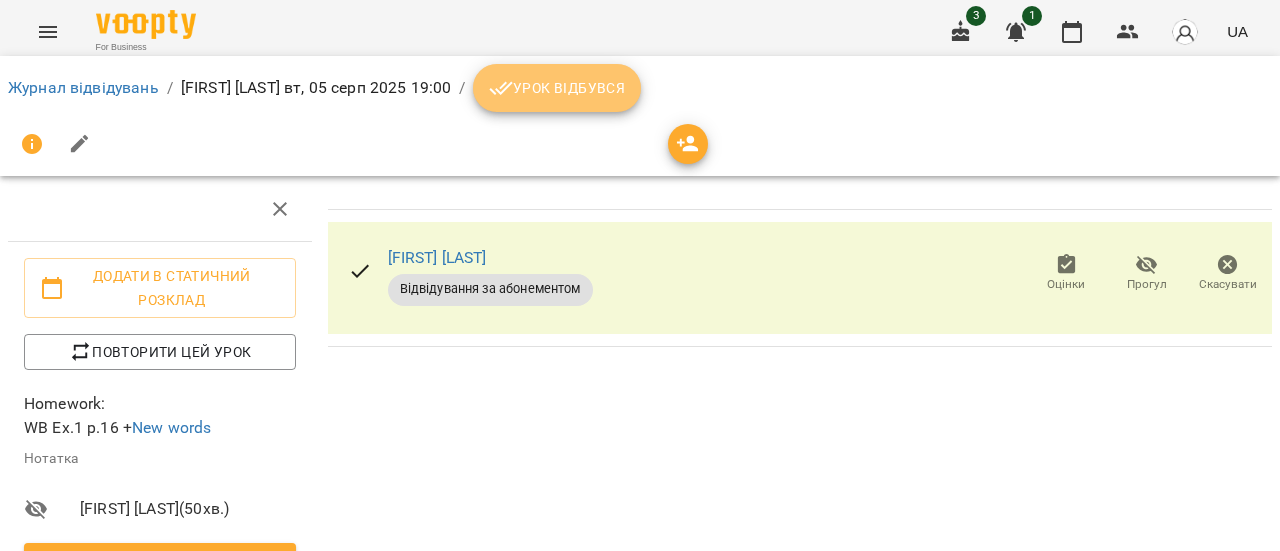 click on "Урок відбувся" at bounding box center [557, 88] 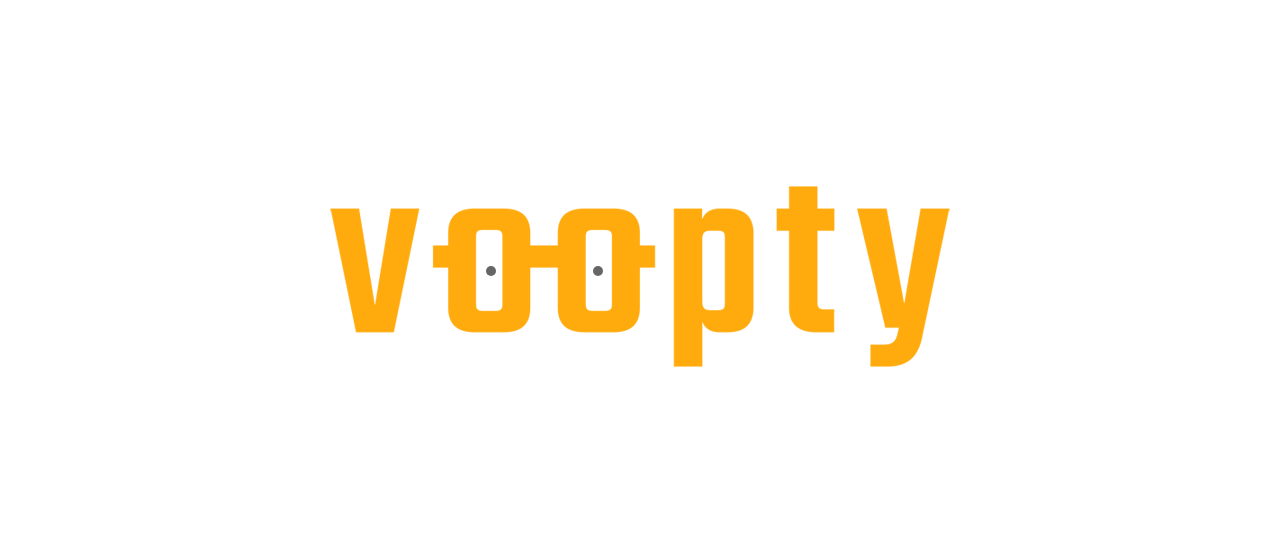 scroll, scrollTop: 0, scrollLeft: 0, axis: both 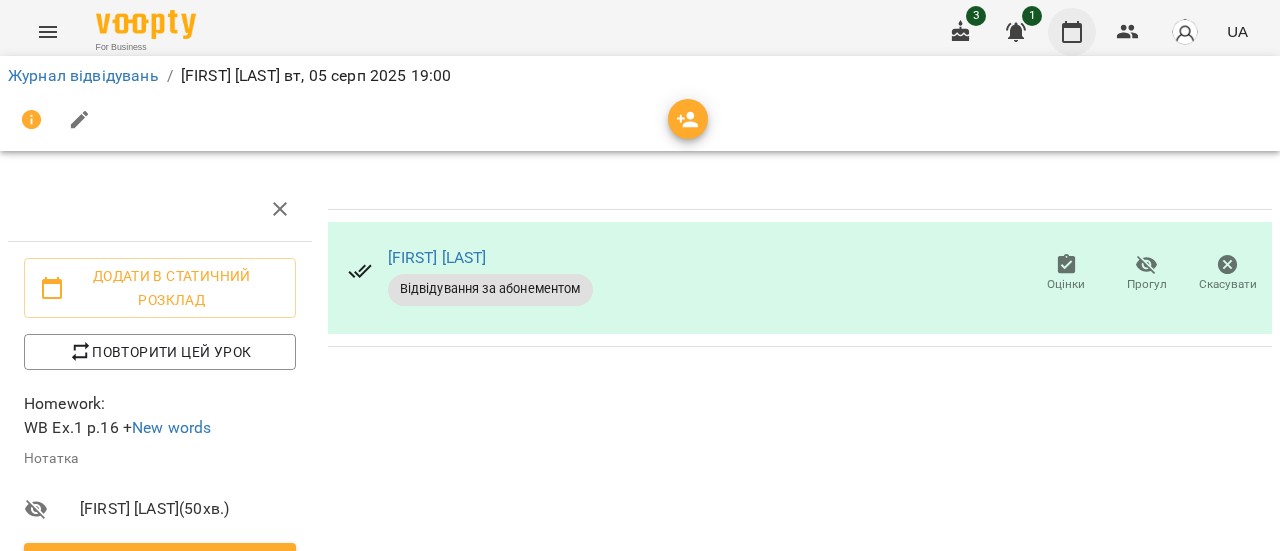 click 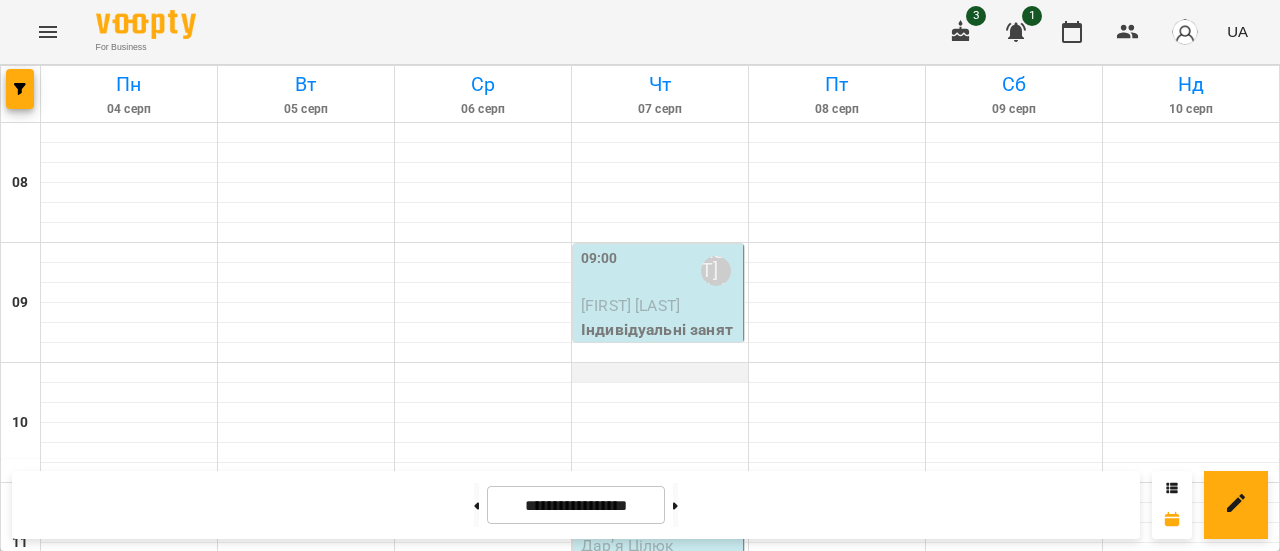 scroll, scrollTop: 1162, scrollLeft: 0, axis: vertical 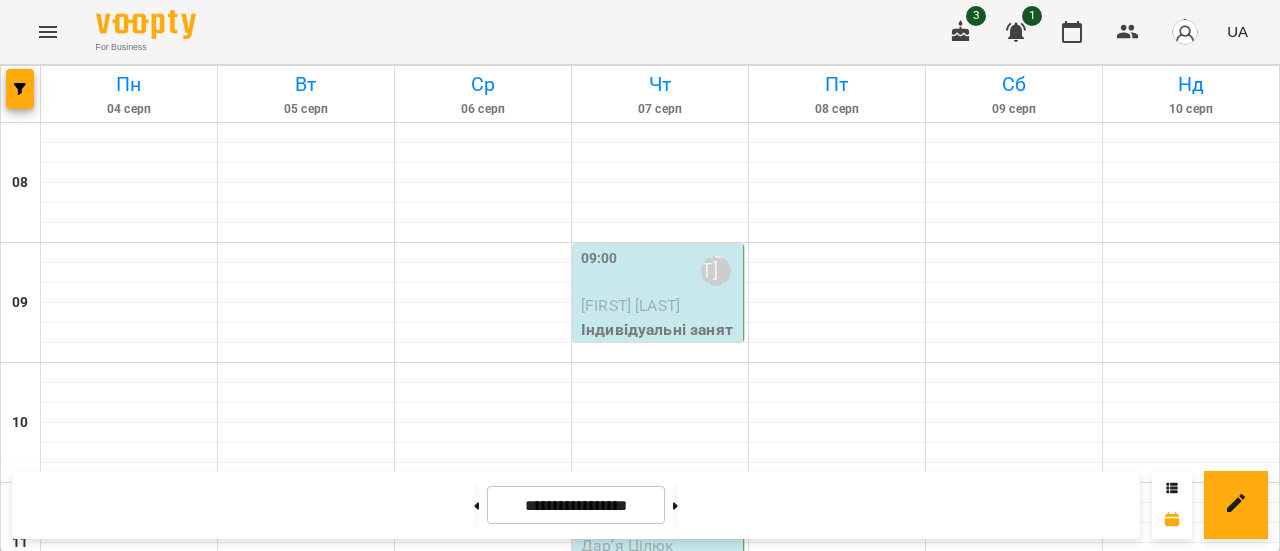 click on "18:00 Божена Журавська" at bounding box center (306, 1351) 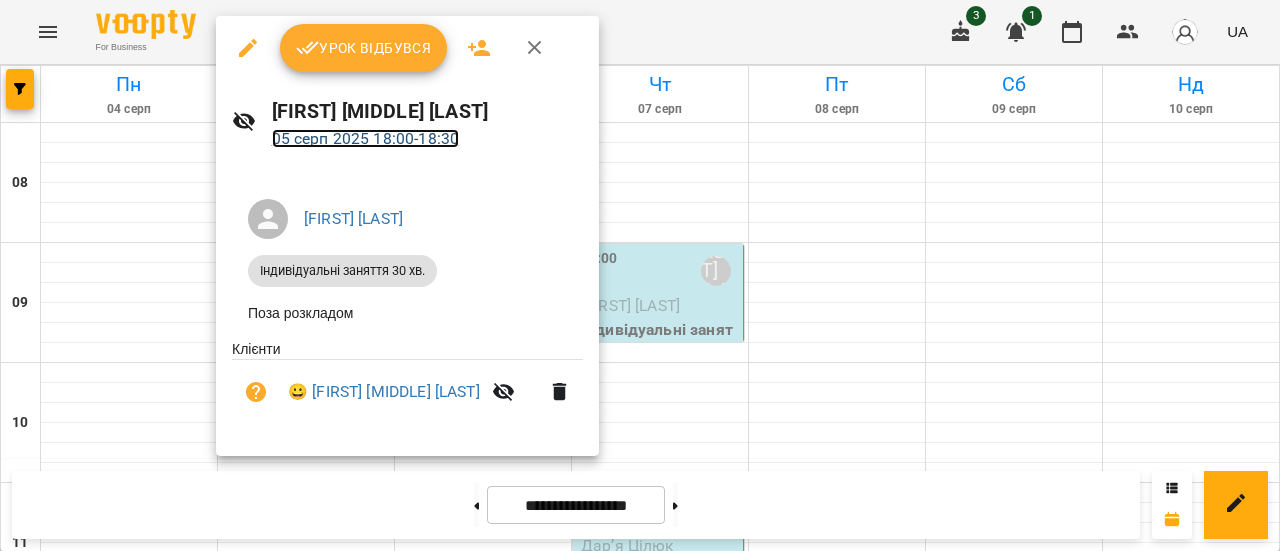 click on "05 серп 2025 18:00  -  18:30" at bounding box center [366, 138] 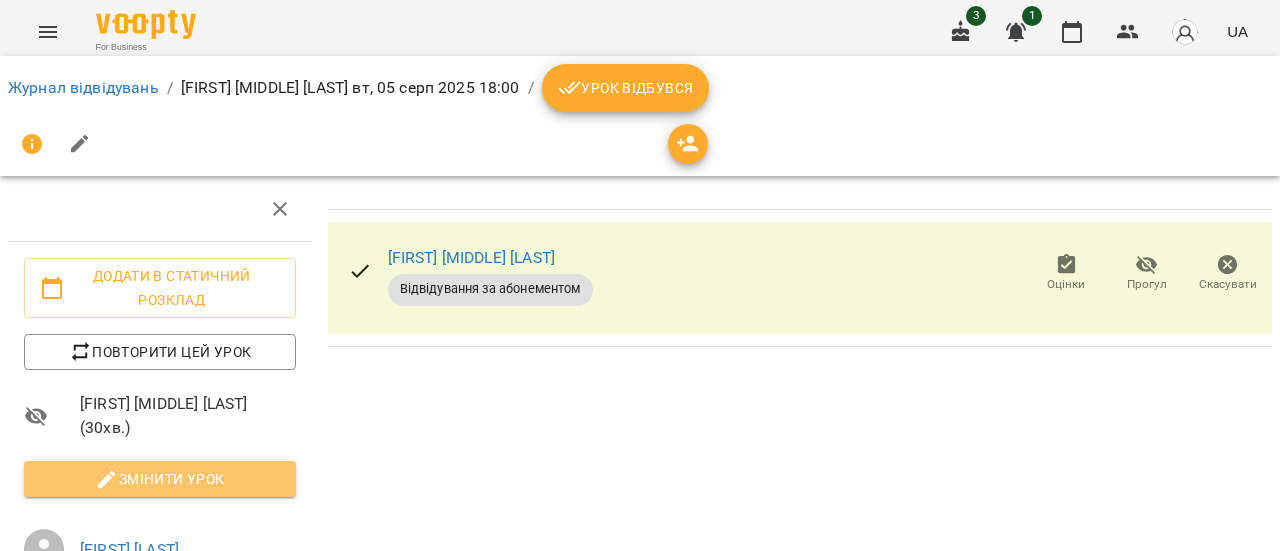click on "Змінити урок" at bounding box center (160, 479) 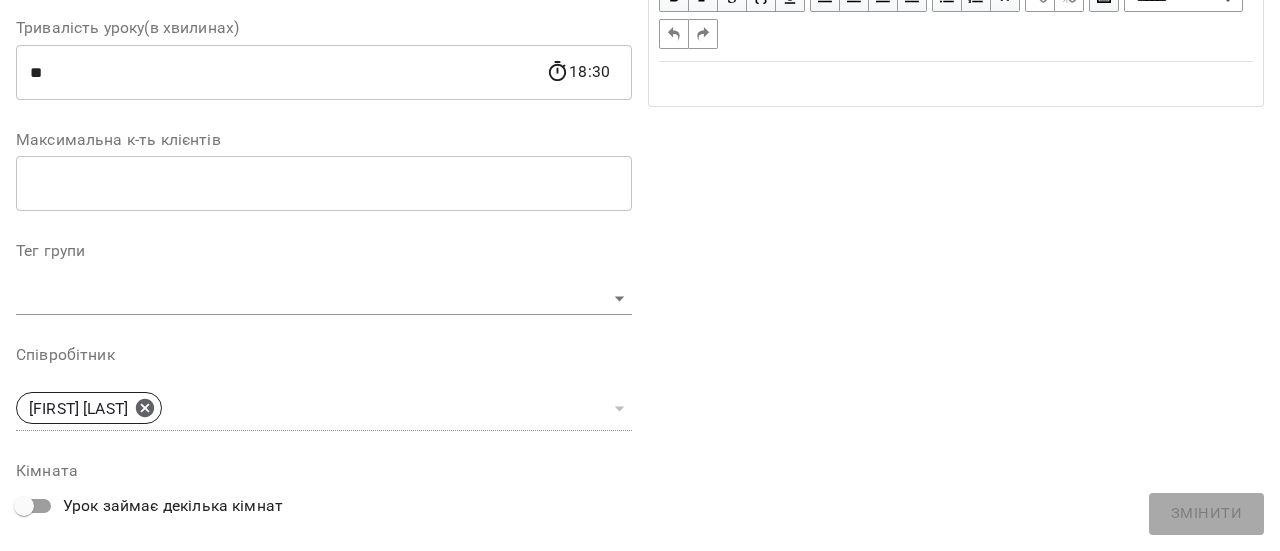 scroll, scrollTop: 790, scrollLeft: 0, axis: vertical 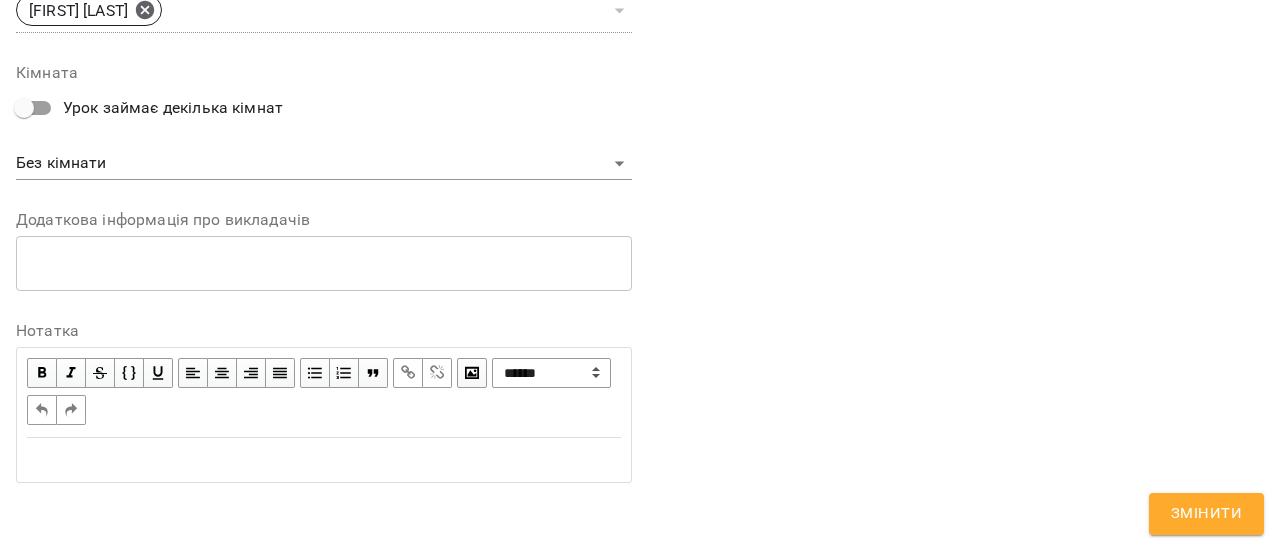 click at bounding box center [324, 460] 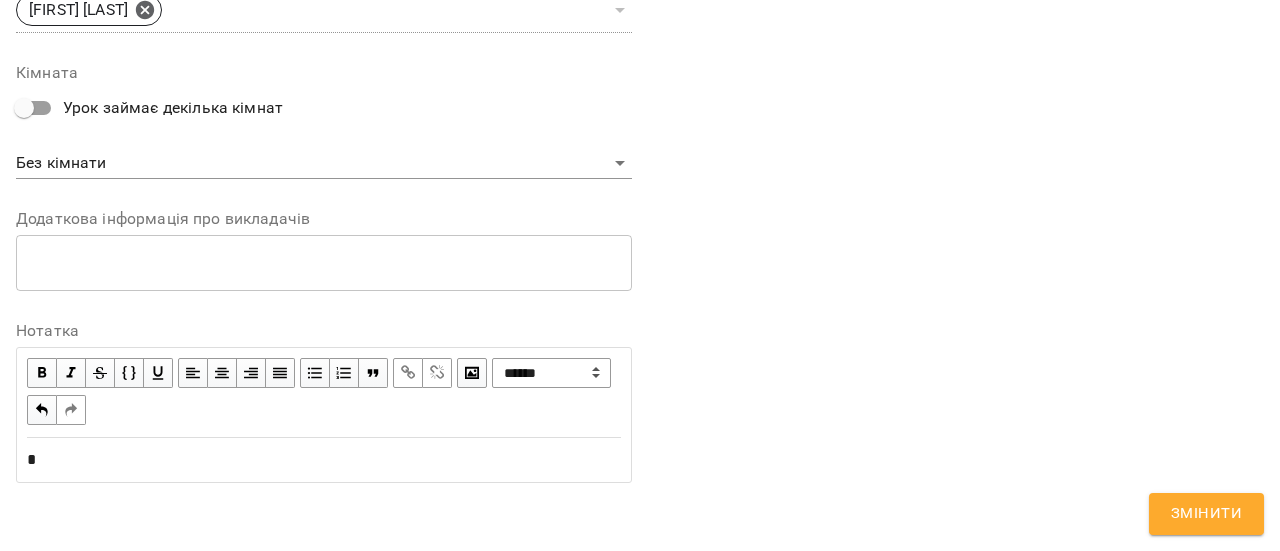 type 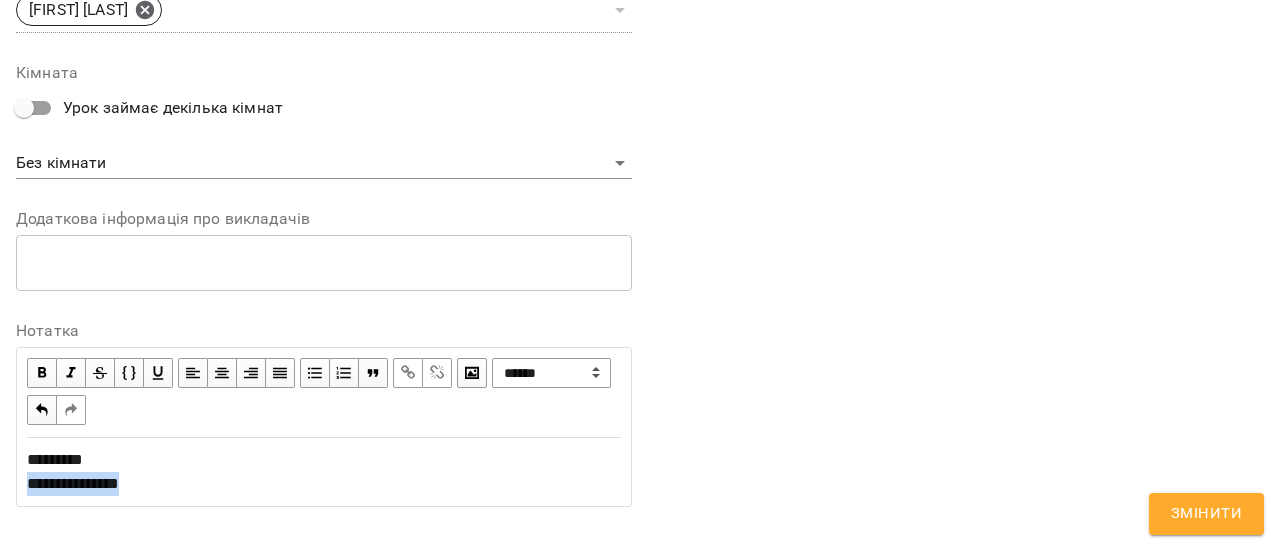 drag, startPoint x: 163, startPoint y: 485, endPoint x: 17, endPoint y: 485, distance: 146 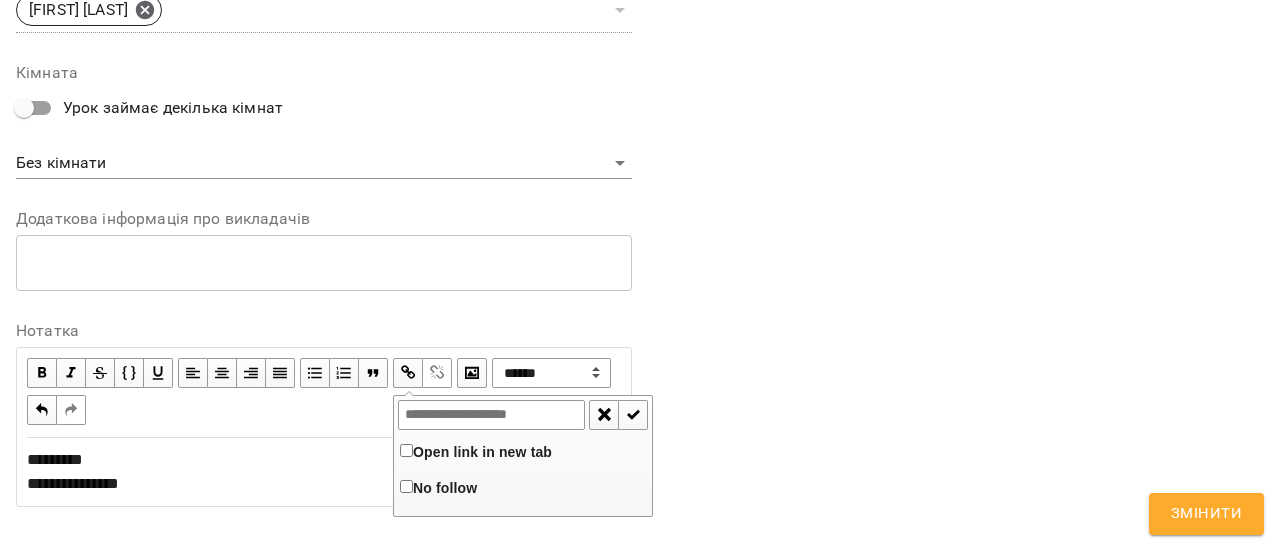 click at bounding box center [491, 415] 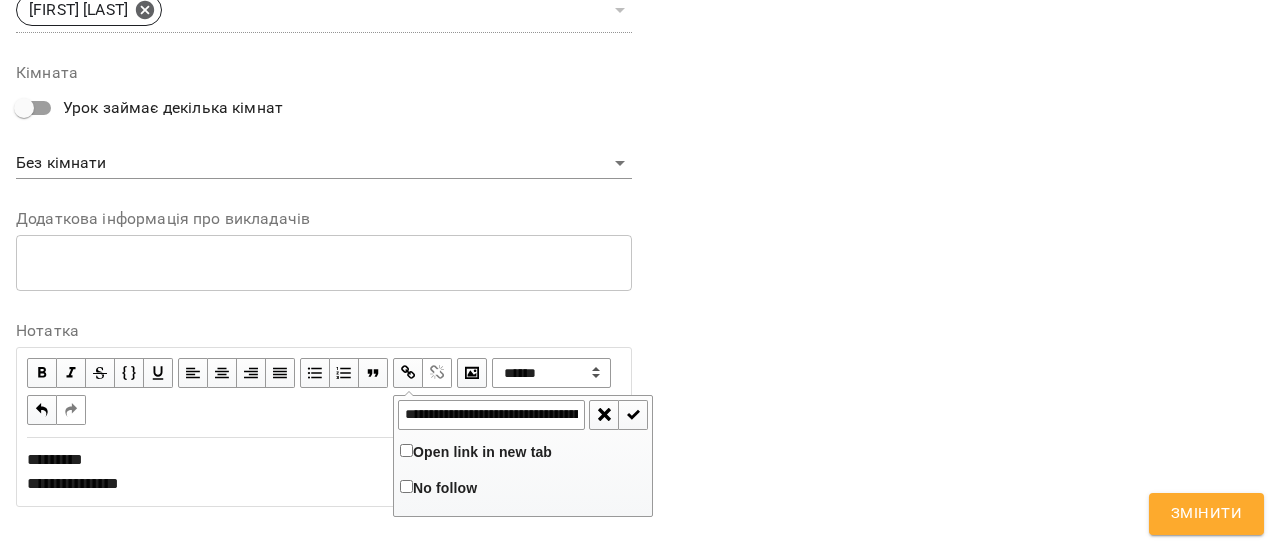 scroll, scrollTop: 0, scrollLeft: 476, axis: horizontal 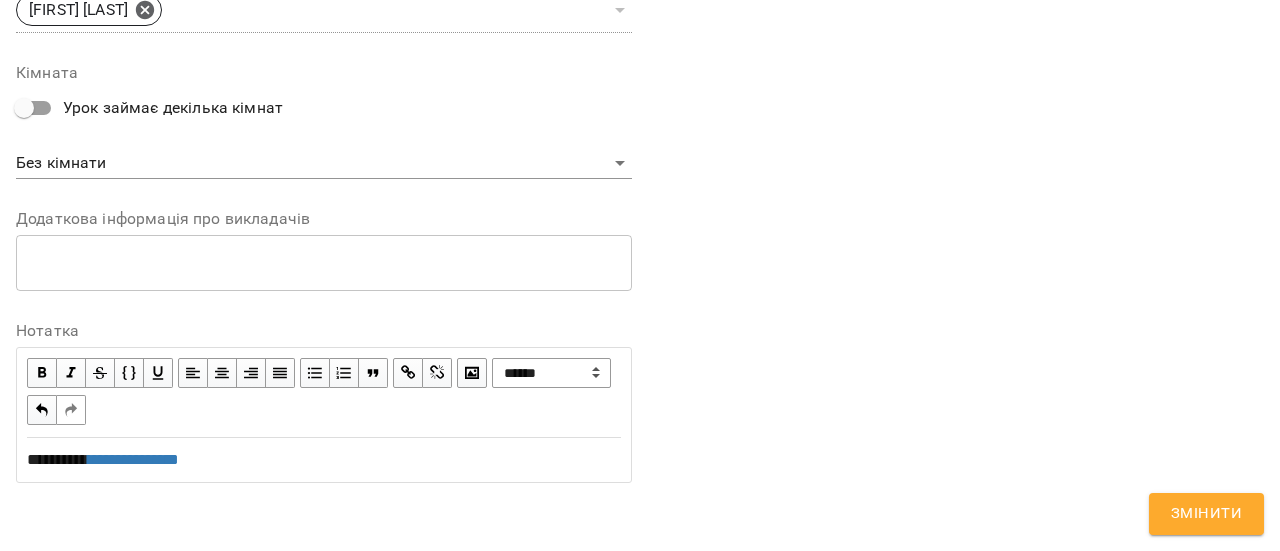 click on "**********" at bounding box center (324, 393) 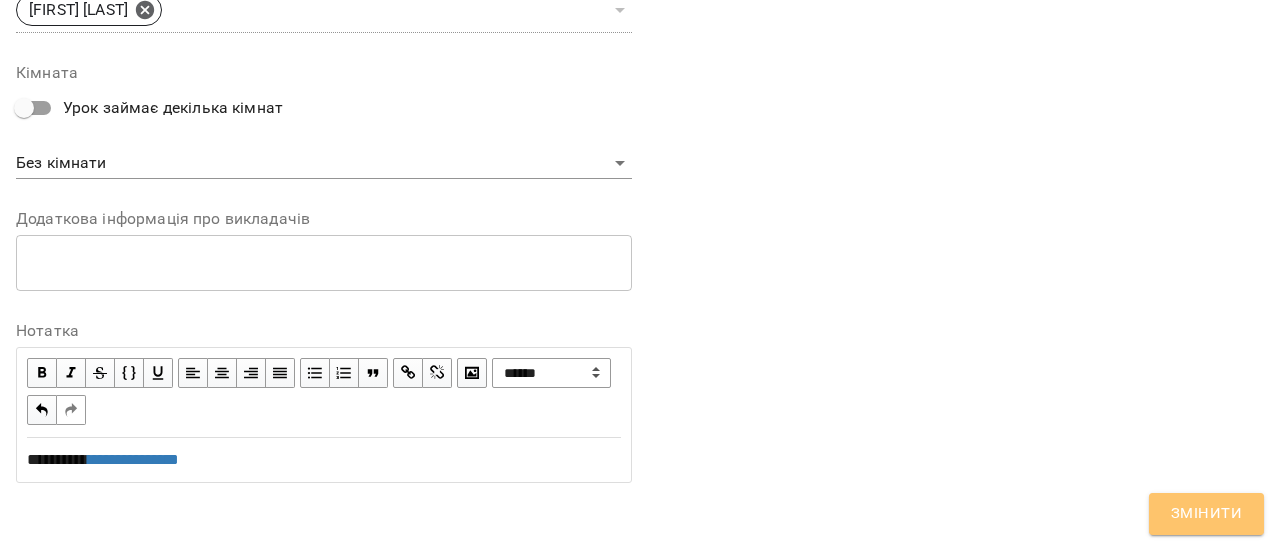 click on "Змінити" at bounding box center [1206, 514] 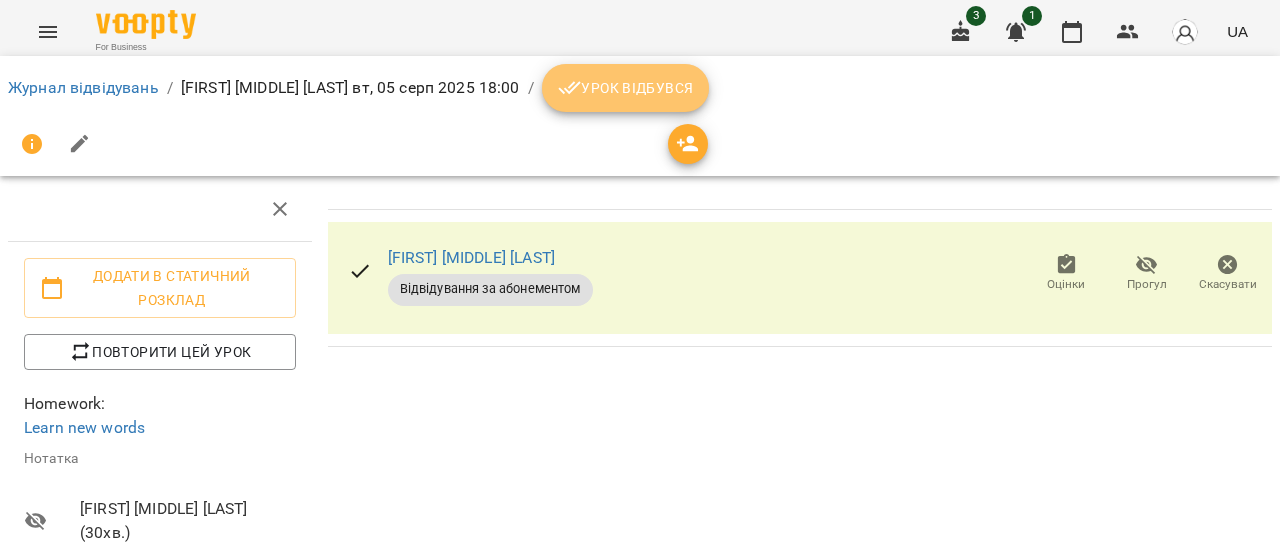 click on "Урок відбувся" at bounding box center (626, 88) 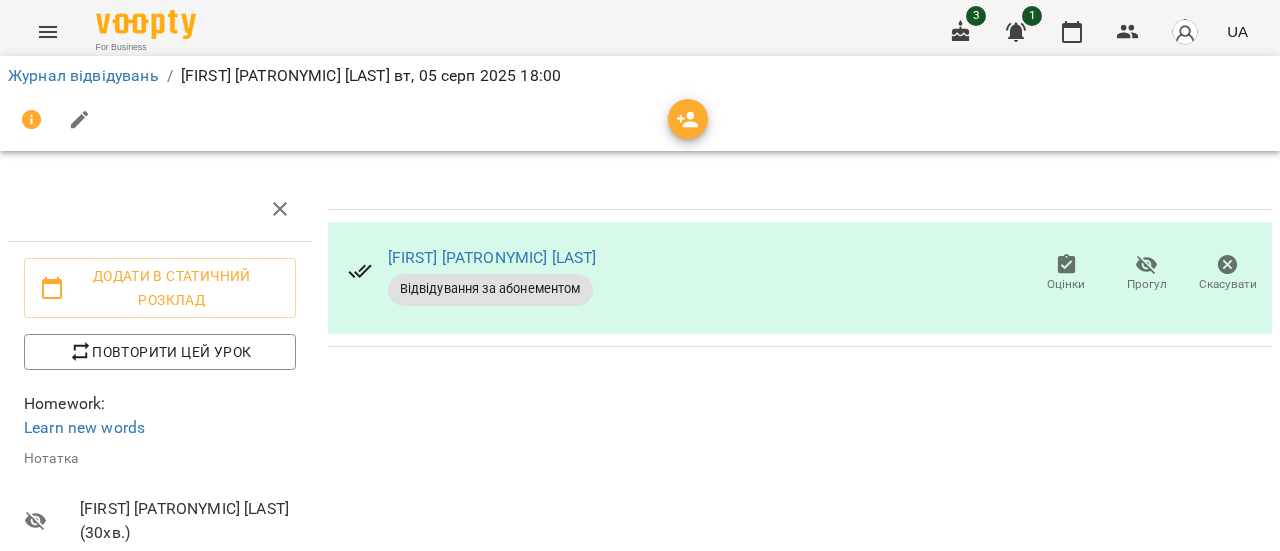 scroll, scrollTop: 0, scrollLeft: 0, axis: both 